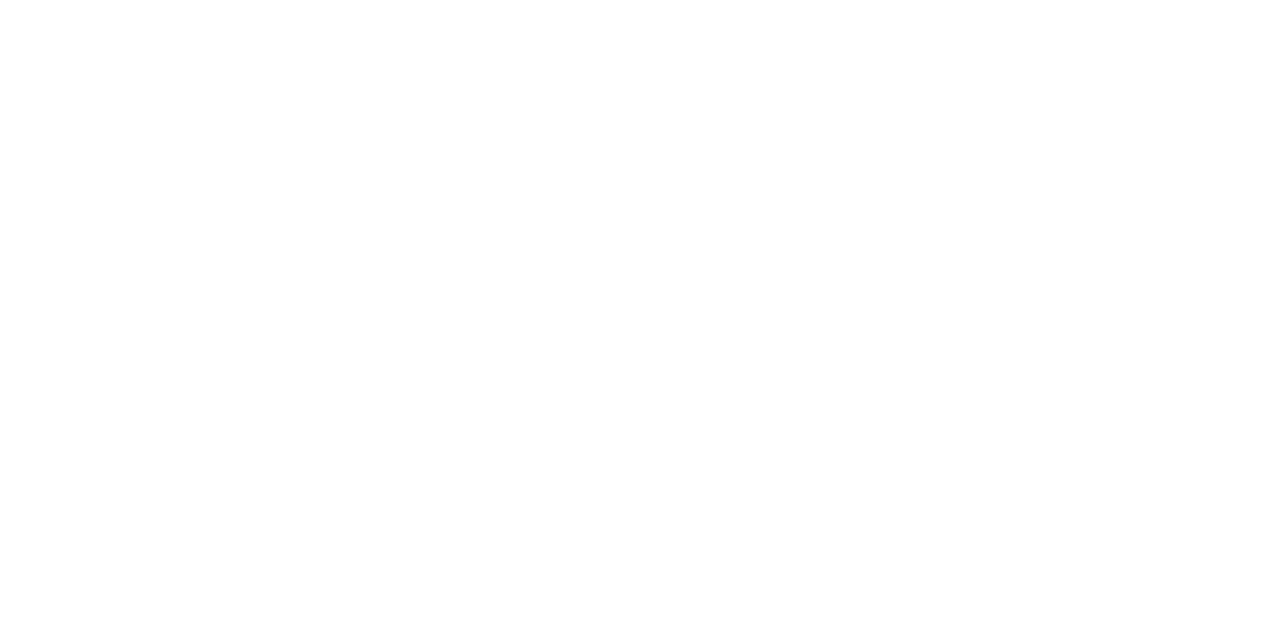 scroll, scrollTop: 0, scrollLeft: 0, axis: both 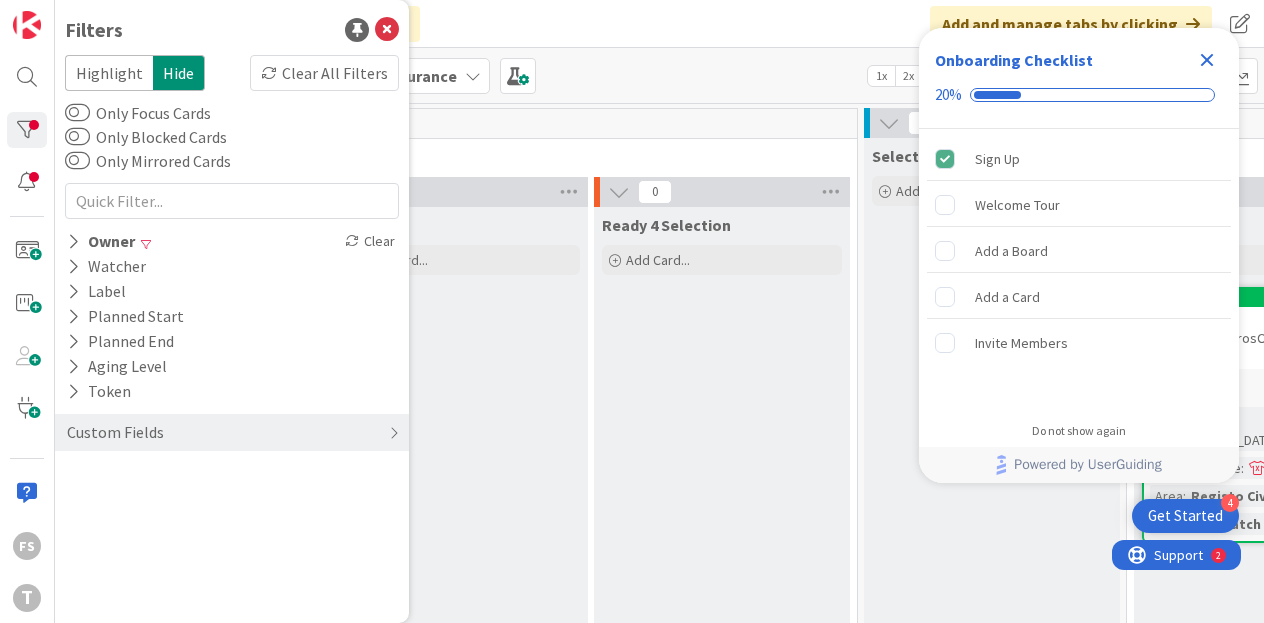 click 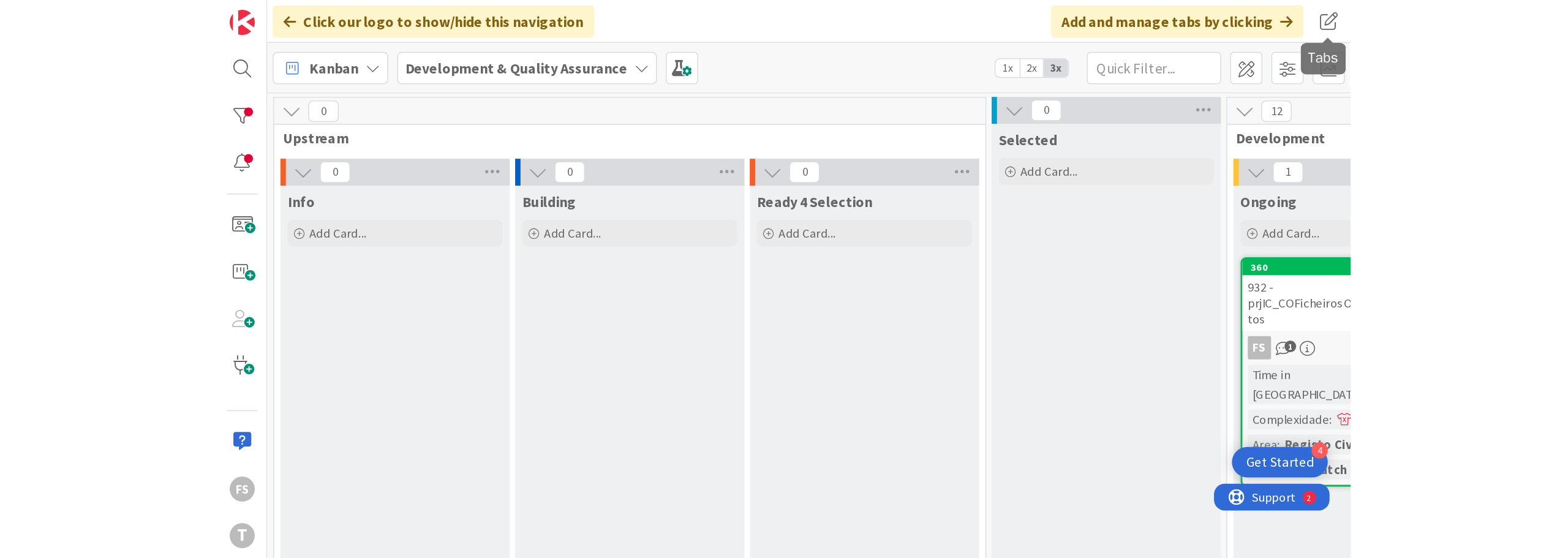 scroll, scrollTop: 0, scrollLeft: 0, axis: both 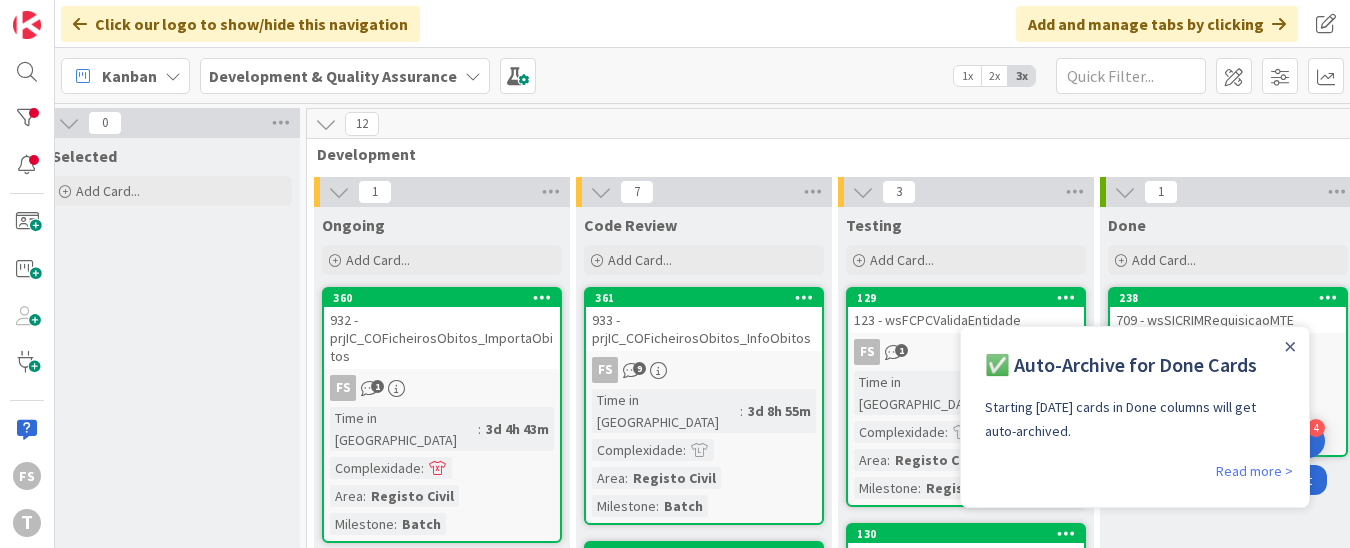 click at bounding box center [1290, 346] 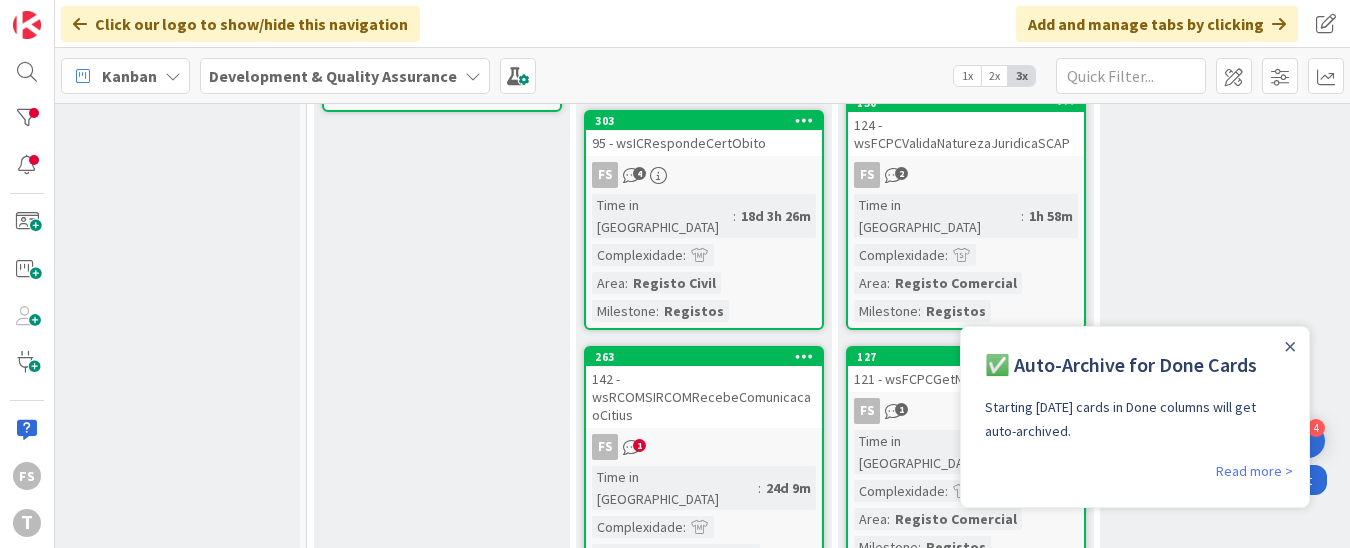 scroll, scrollTop: 300, scrollLeft: 820, axis: both 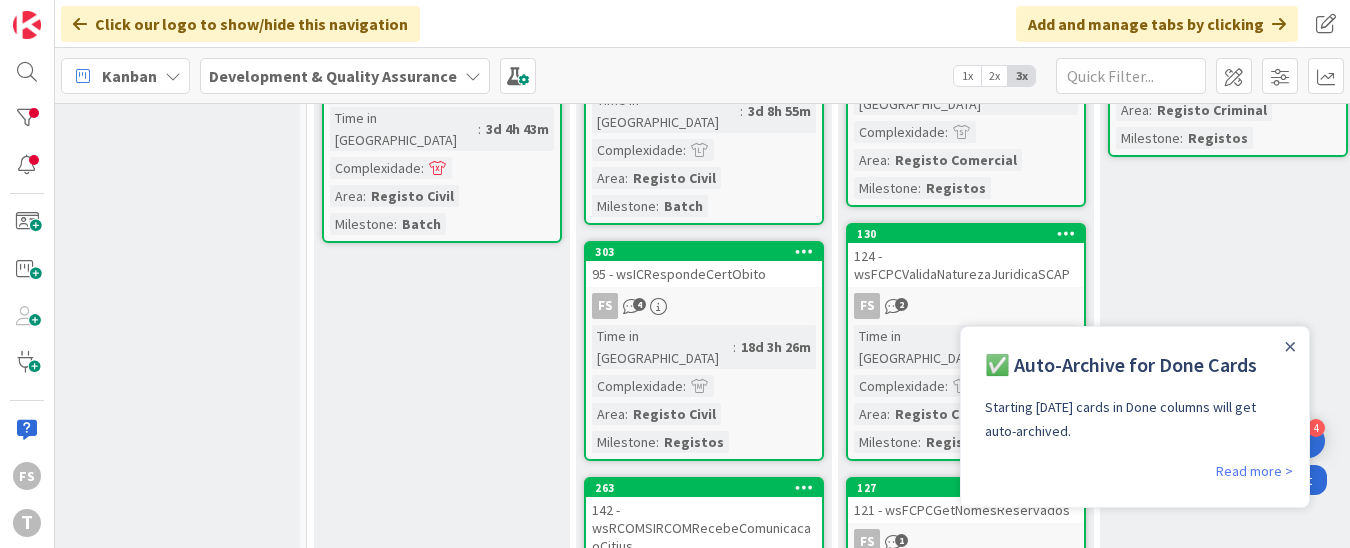 click at bounding box center (1290, 346) 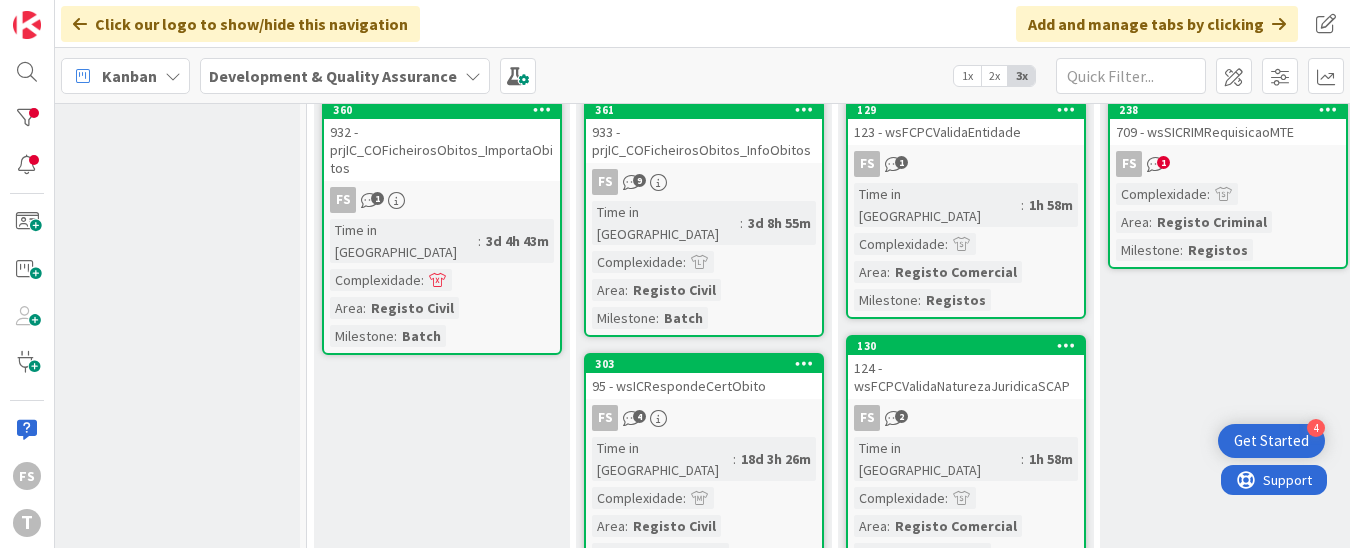 scroll, scrollTop: 5, scrollLeft: 820, axis: both 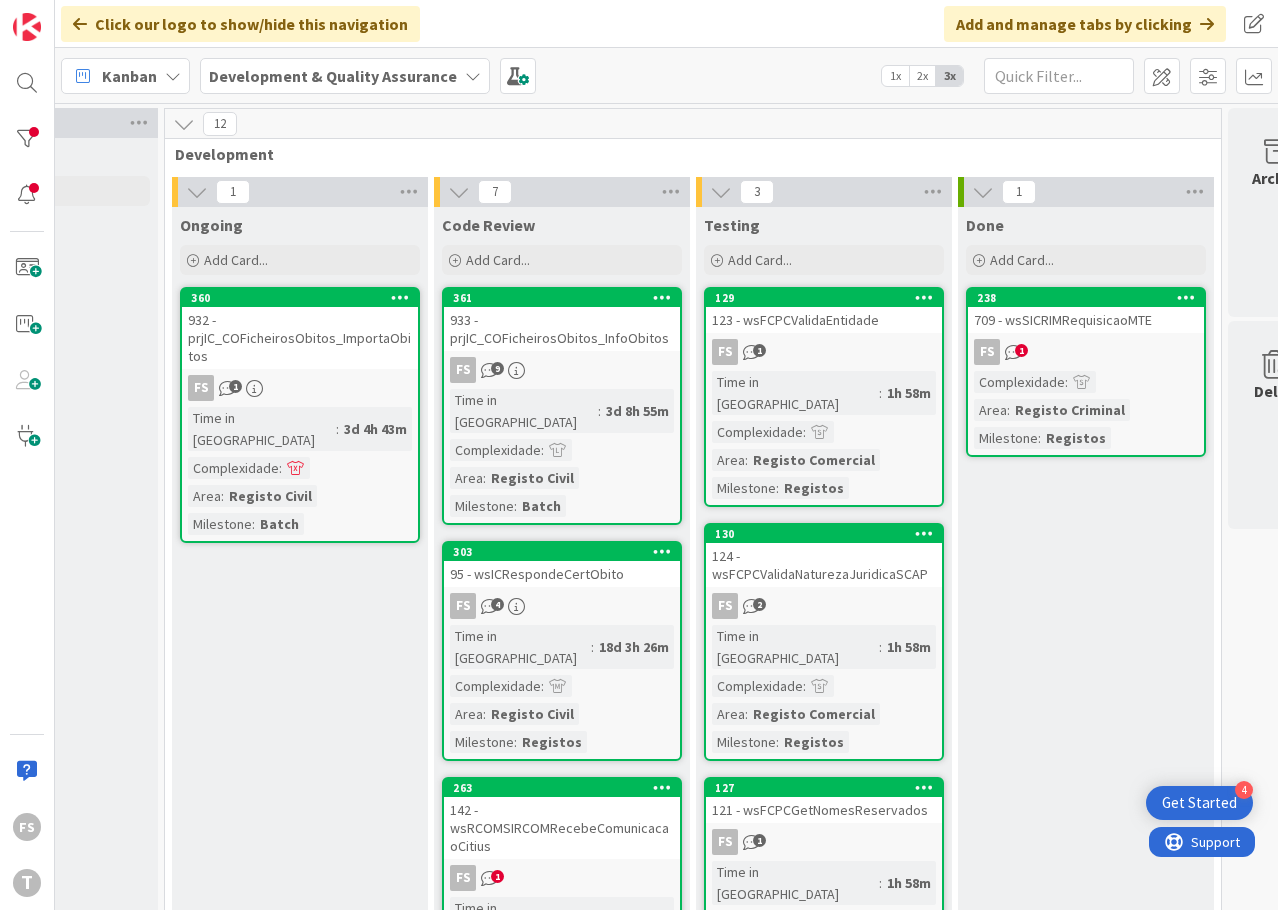 click on "12 Development" at bounding box center [693, 138] 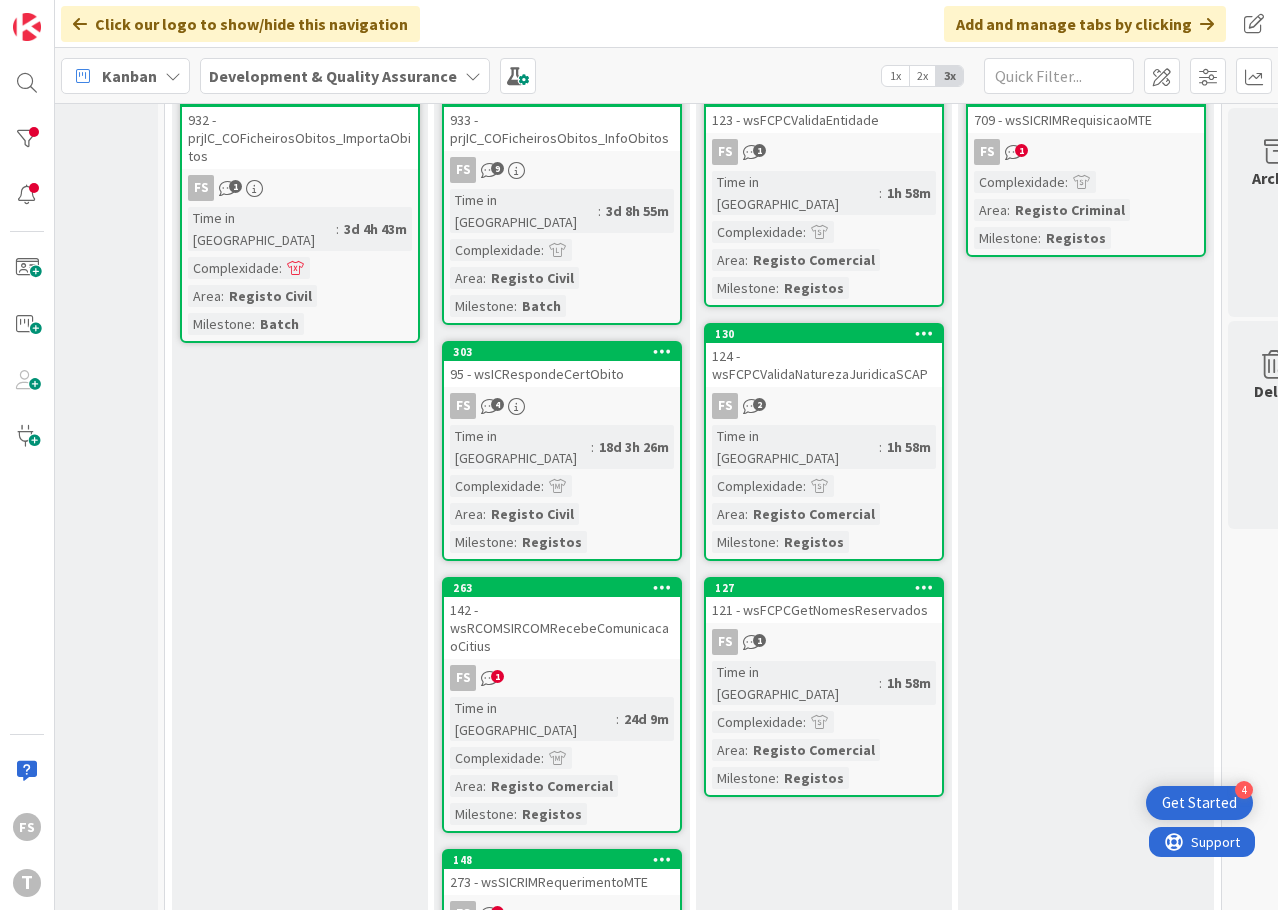 scroll, scrollTop: 0, scrollLeft: 962, axis: horizontal 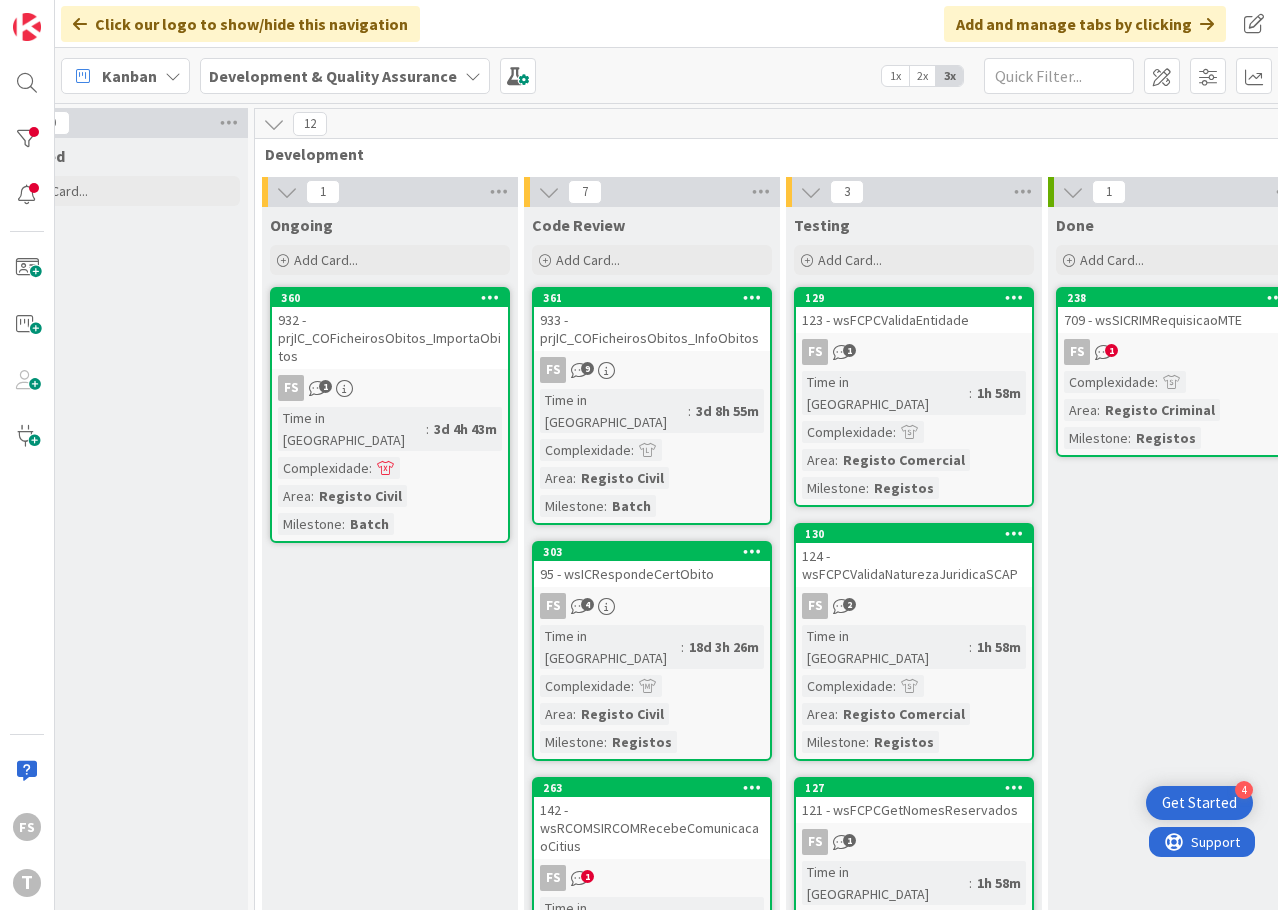 click on "Selected Add Card..." at bounding box center [120, 1071] 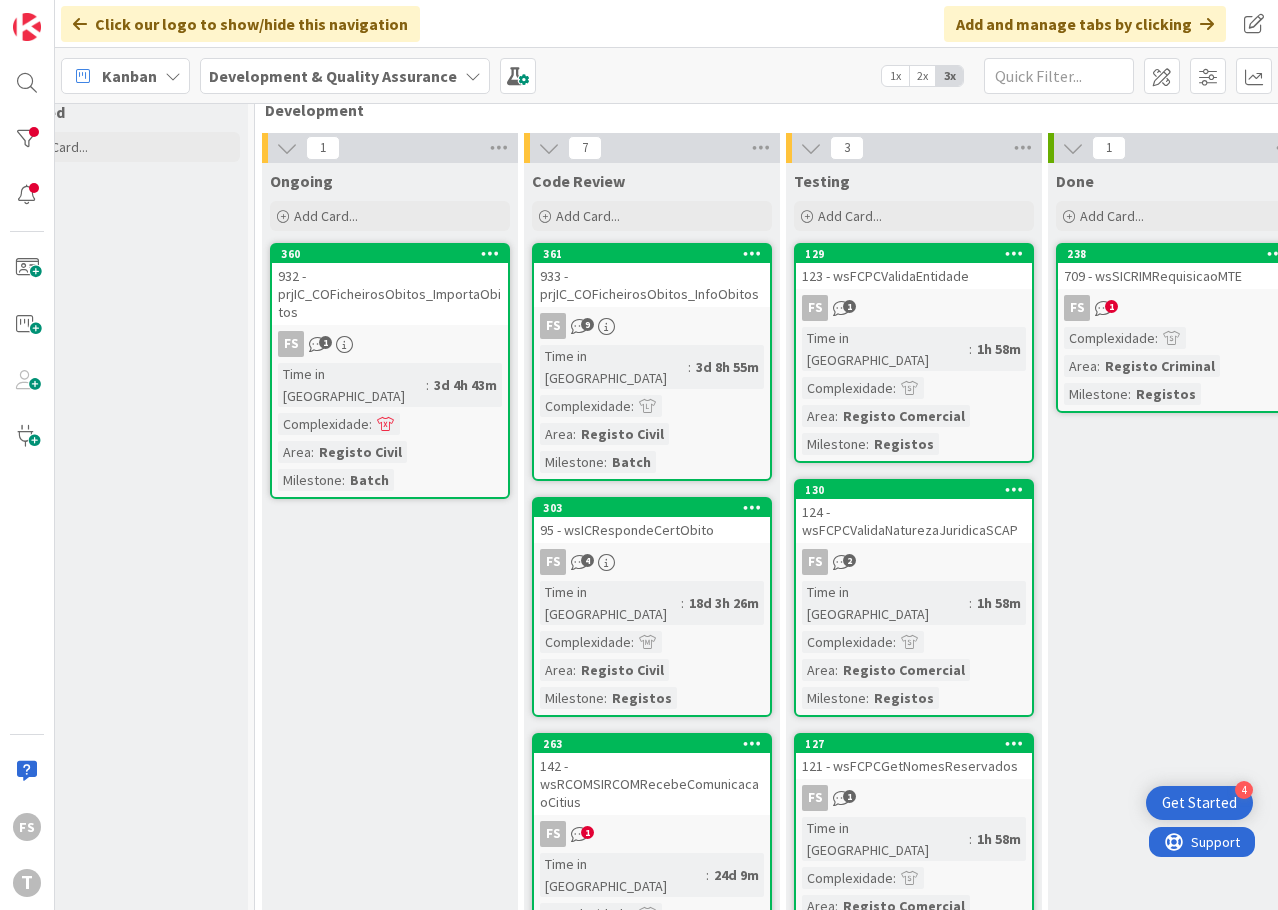 scroll, scrollTop: 0, scrollLeft: 872, axis: horizontal 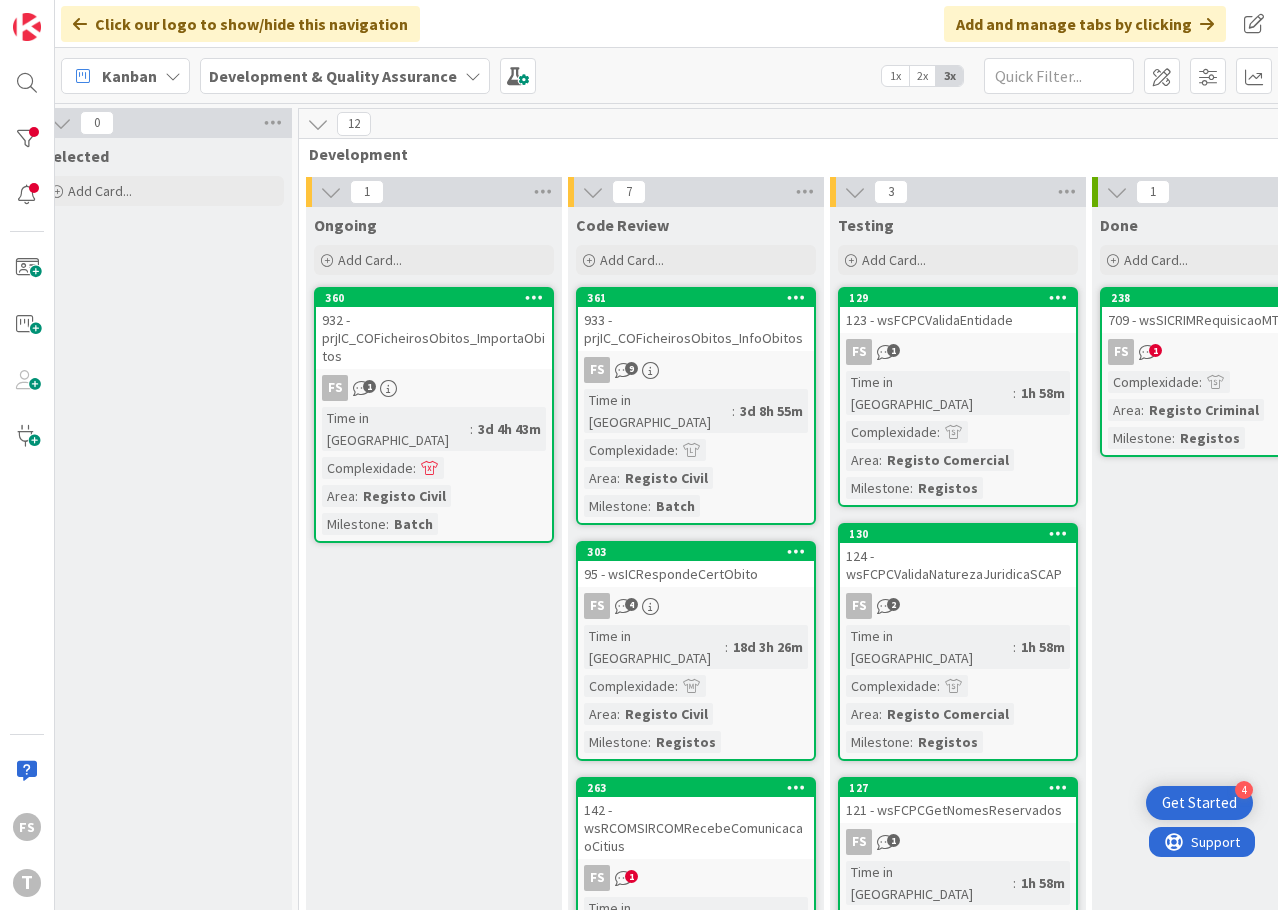 click on "Ongoing Add Card... 360 932 - prjIC_COFicheirosObitos_ImportaObitos FS 1 Time in Column : 3d 4h 43m Complexidade : Area : Registo Civil Milestone : Batch" at bounding box center [434, 1100] 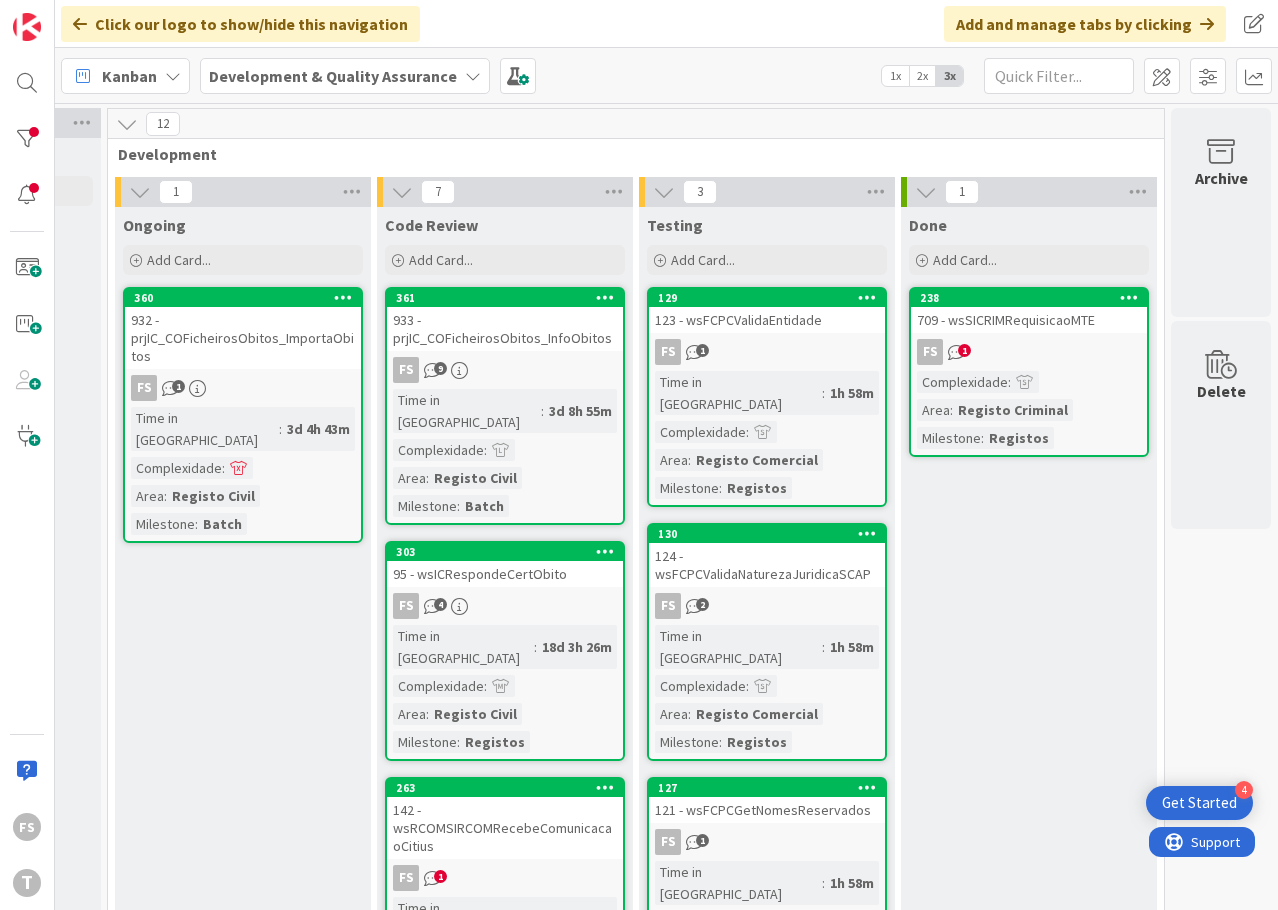 scroll, scrollTop: 0, scrollLeft: 845, axis: horizontal 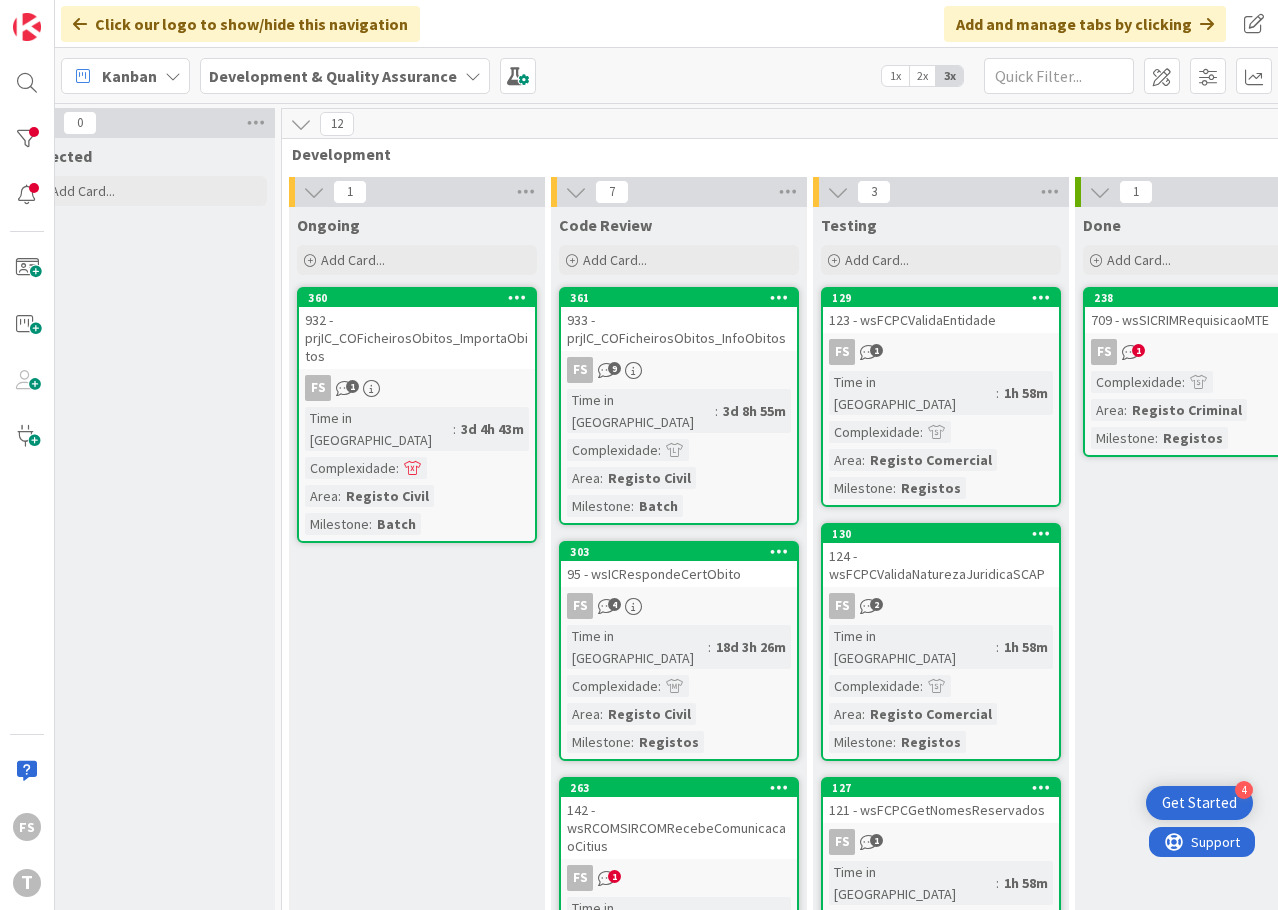 click on "Ongoing Add Card... 360 932 - prjIC_COFicheirosObitos_ImportaObitos FS 1 Time in Column : 3d 4h 43m Complexidade : Area : Registo Civil Milestone : Batch" at bounding box center (417, 1100) 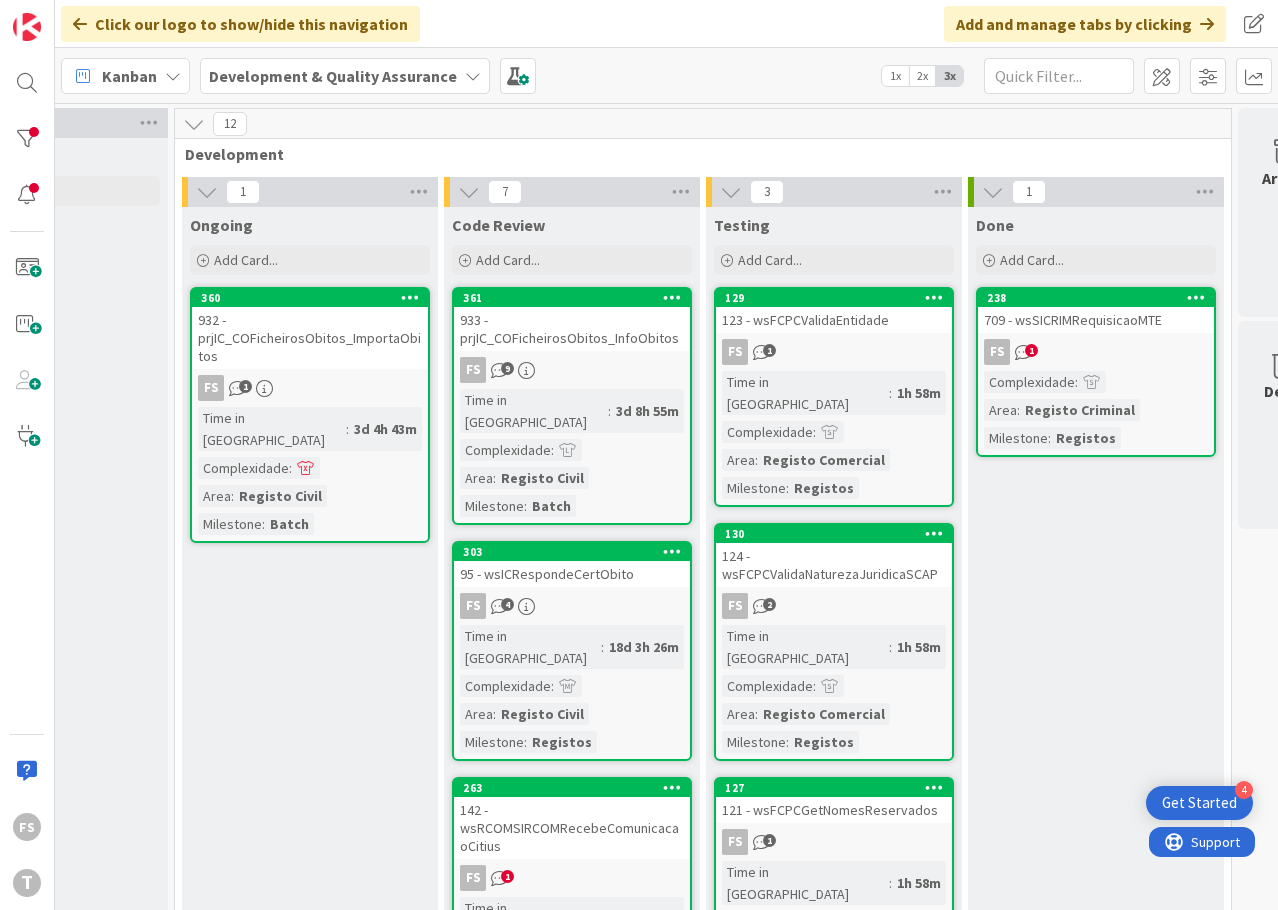scroll, scrollTop: 0, scrollLeft: 1002, axis: horizontal 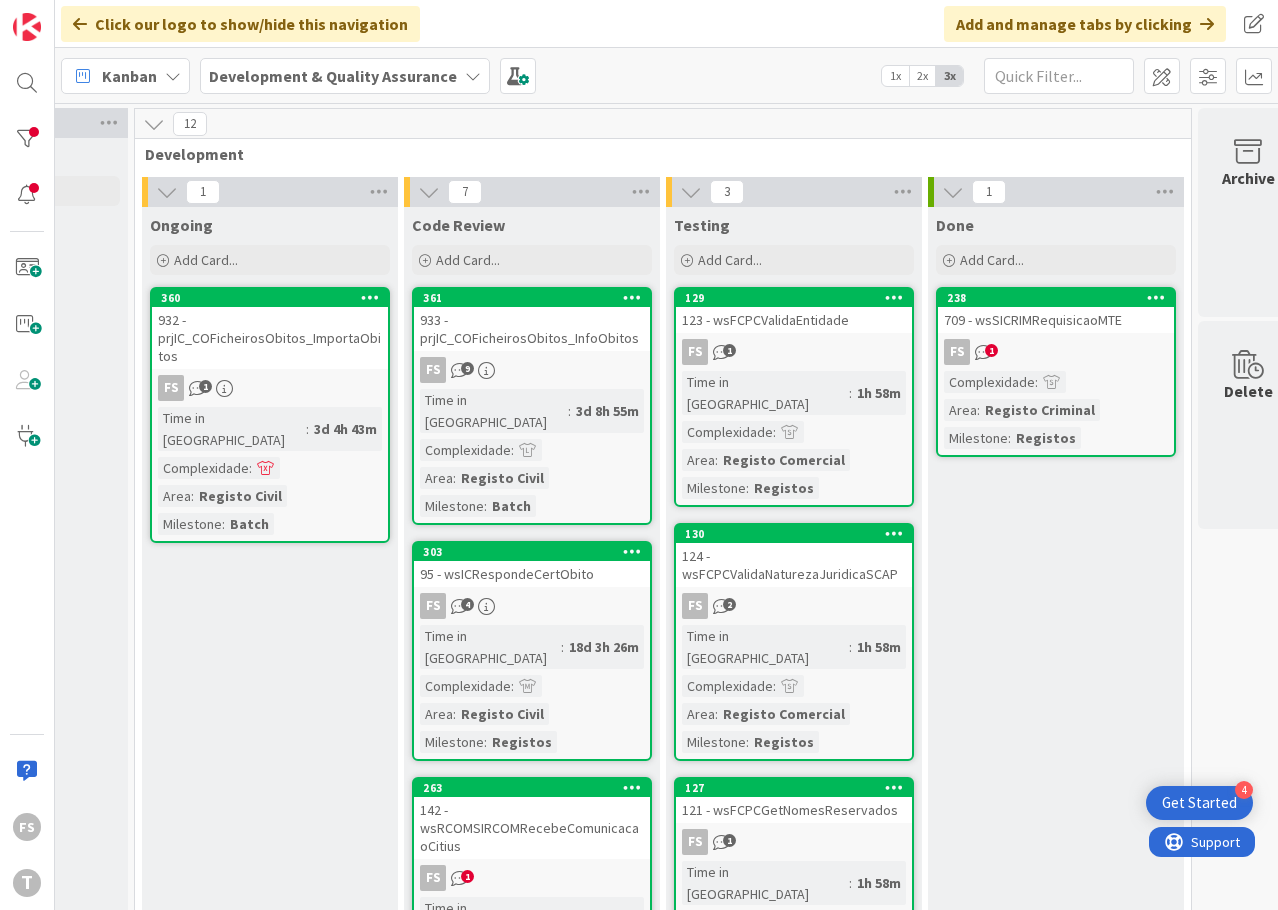 click on "Ongoing Add Card... 360 932 - prjIC_COFicheirosObitos_ImportaObitos FS 1 Time in Column : 3d 4h 43m Complexidade : Area : Registo Civil Milestone : Batch" at bounding box center [270, 1100] 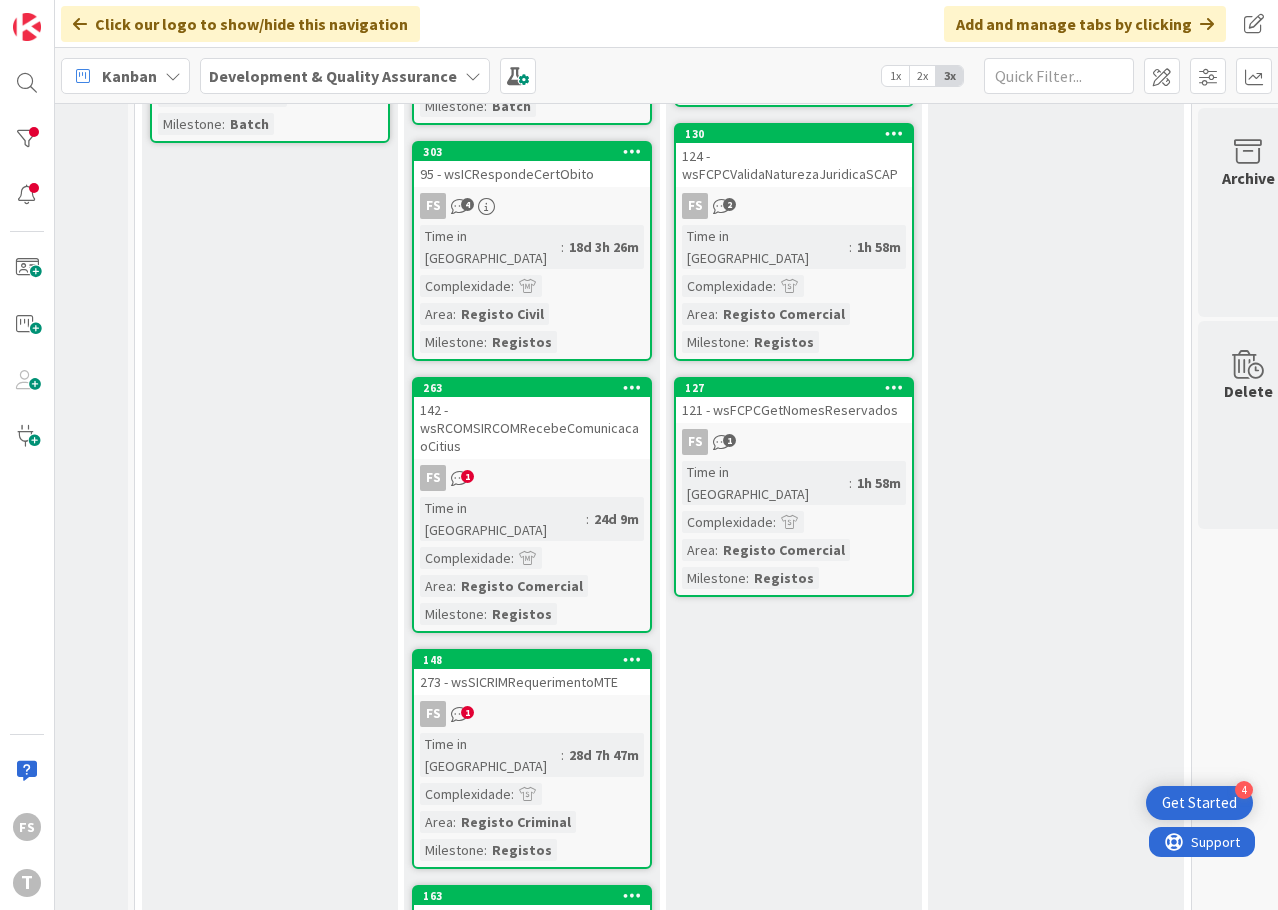 scroll, scrollTop: 0, scrollLeft: 992, axis: horizontal 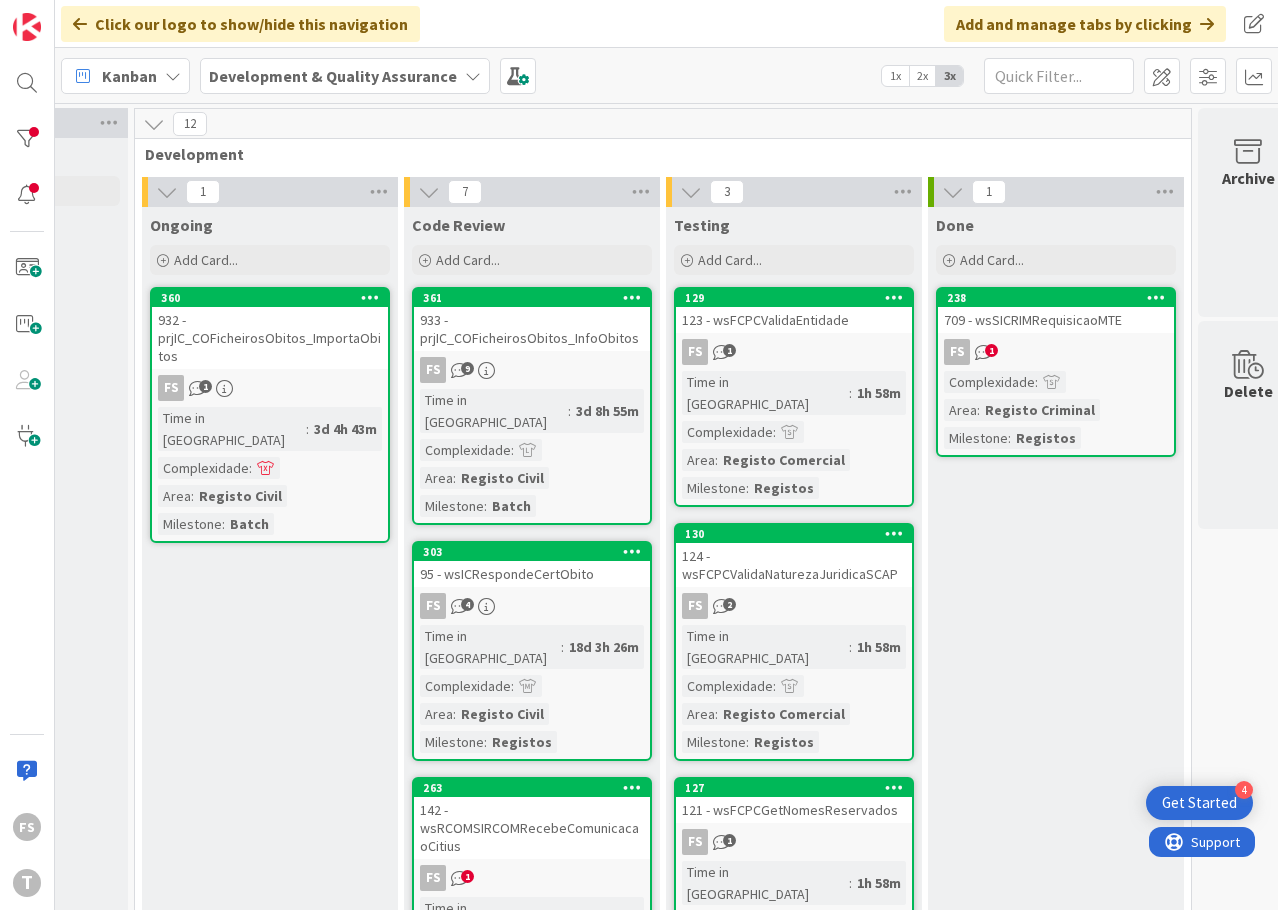 click on "Ongoing Add Card... 360 932 - prjIC_COFicheirosObitos_ImportaObitos FS 1 Time in Column : 3d 4h 43m Complexidade : Area : Registo Civil Milestone : Batch" at bounding box center (270, 1100) 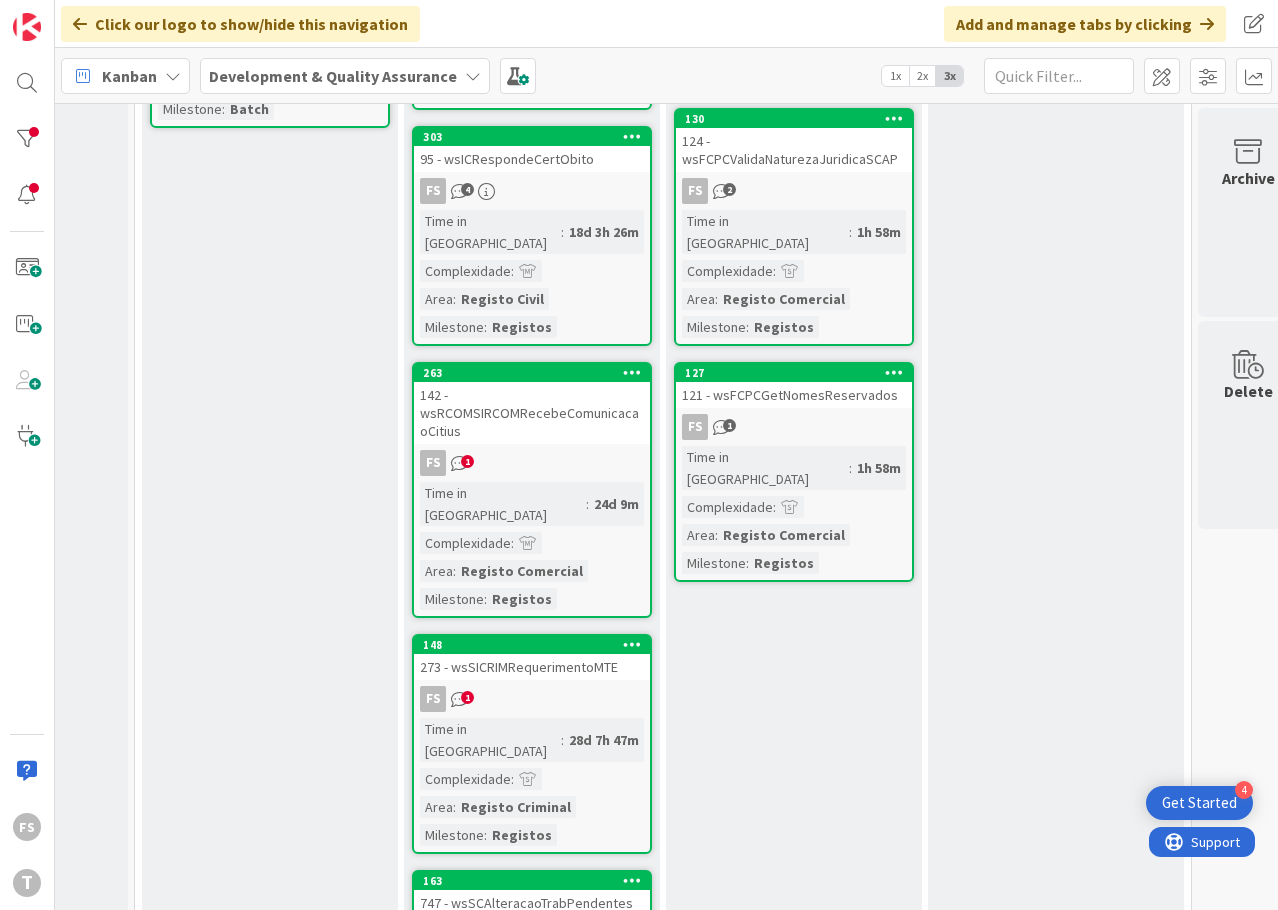 scroll, scrollTop: 0, scrollLeft: 992, axis: horizontal 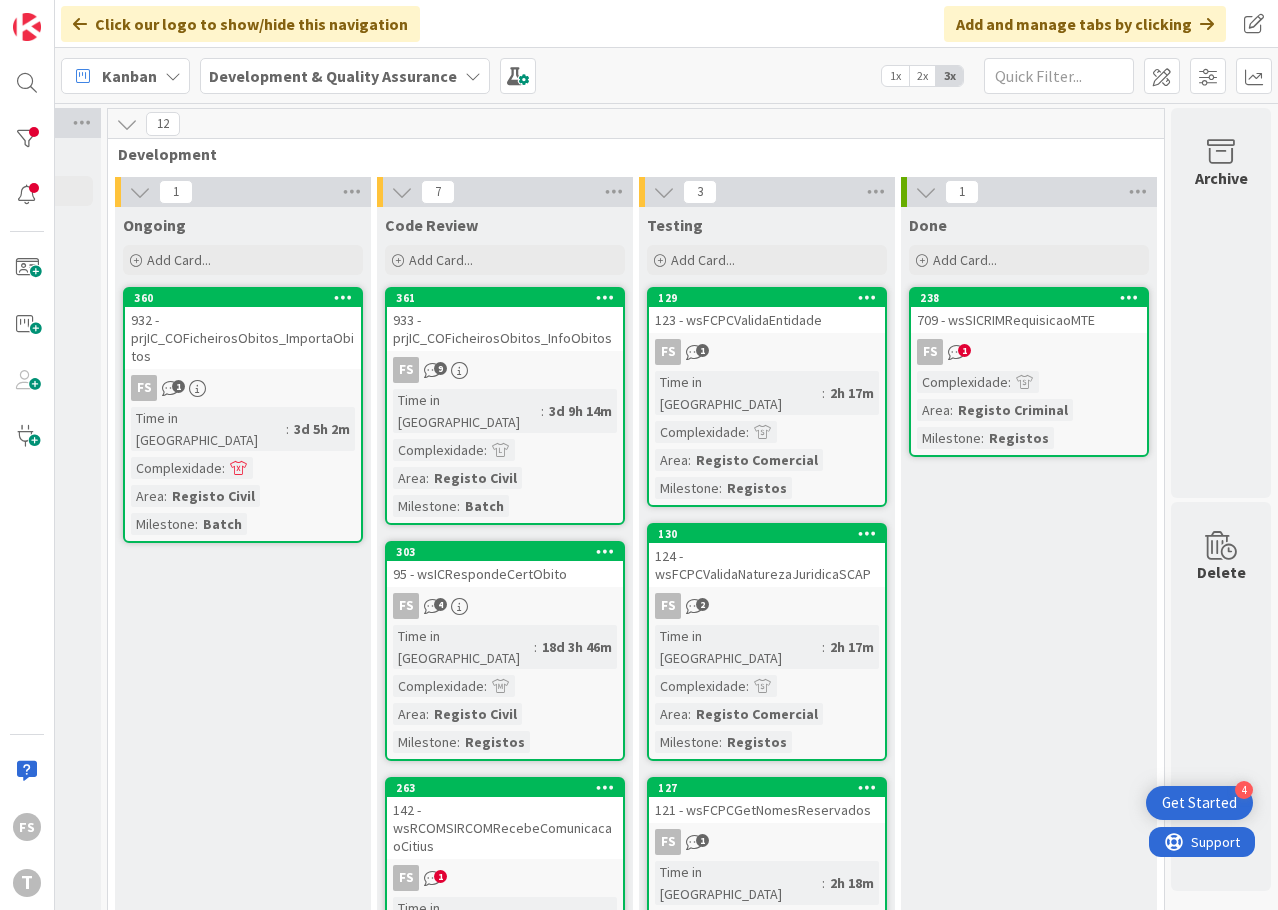 click on "Done Add Card... 238 709 - wsSICRIMRequisicaoMTE FS 1 Complexidade : Area : Registo Criminal Milestone : Registos" at bounding box center [1029, 1100] 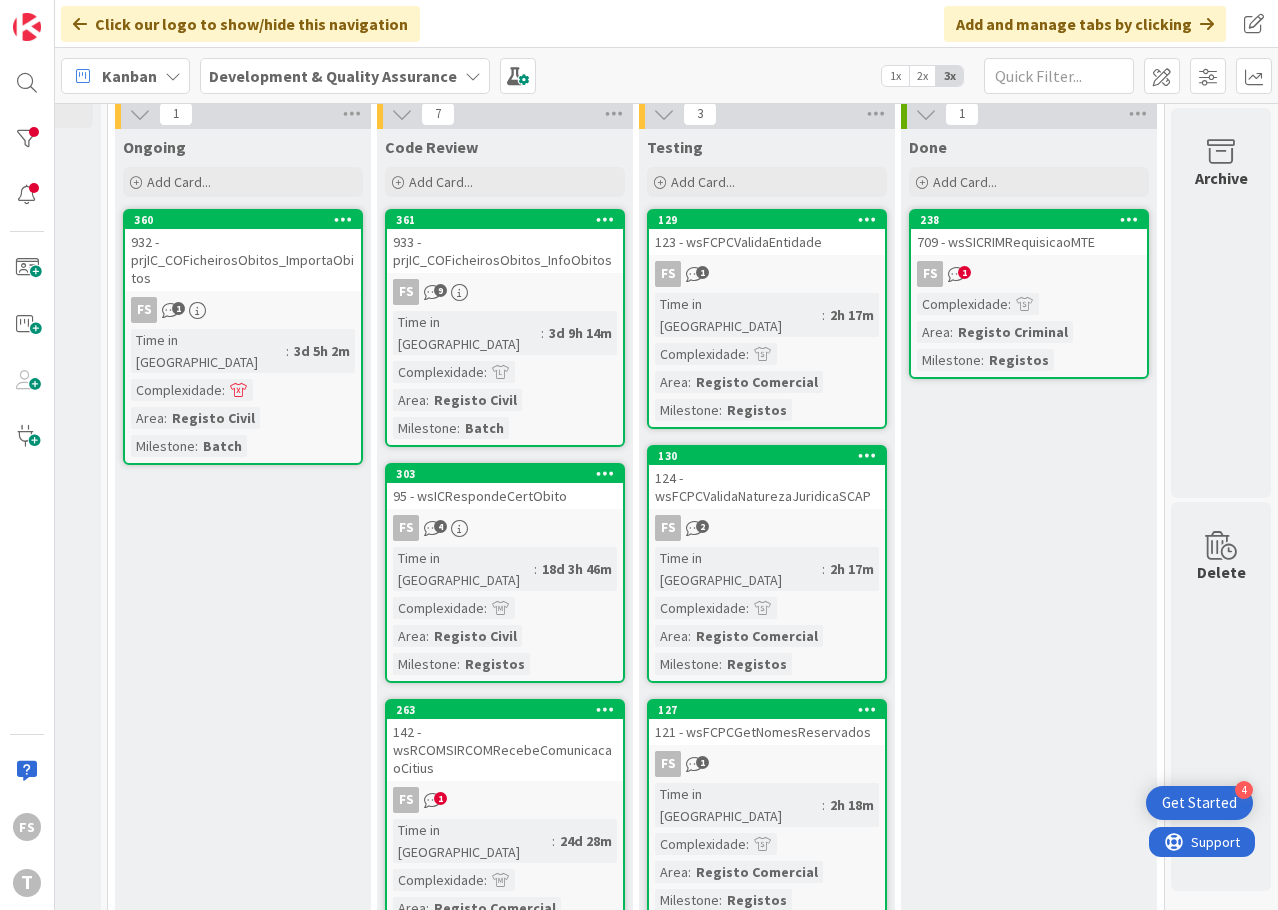 scroll, scrollTop: 0, scrollLeft: 1034, axis: horizontal 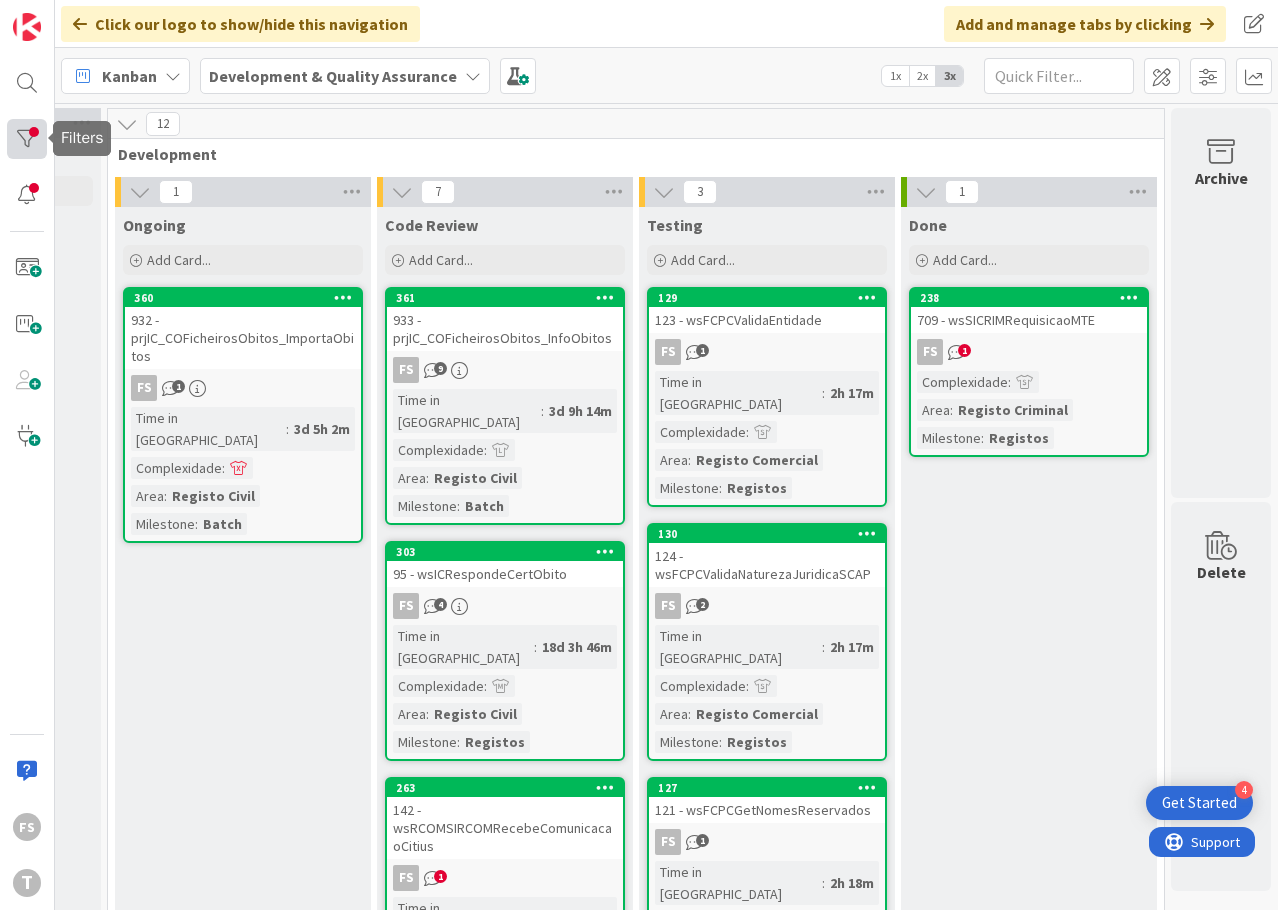 click at bounding box center (27, 139) 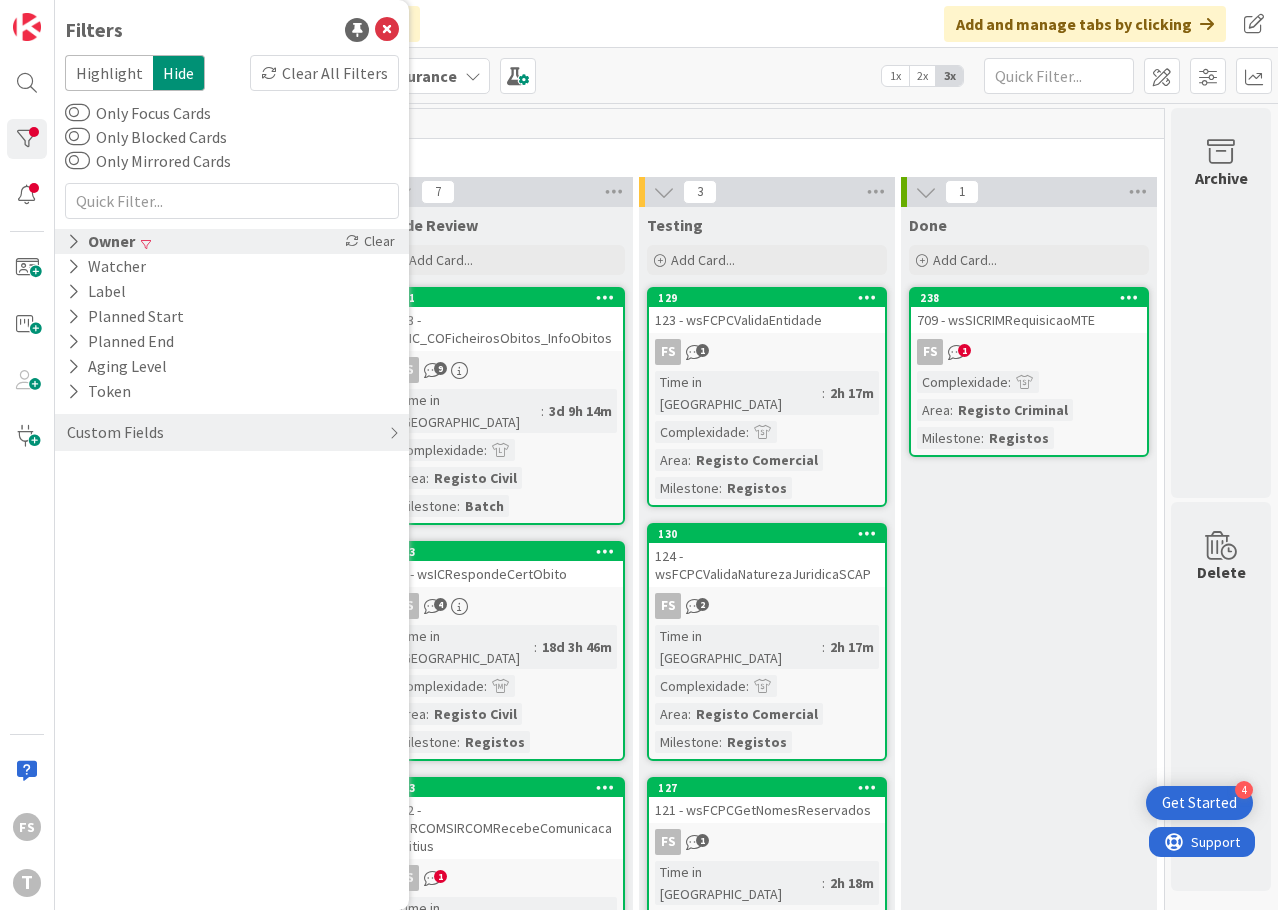 click on "Owner Clear" at bounding box center (232, 241) 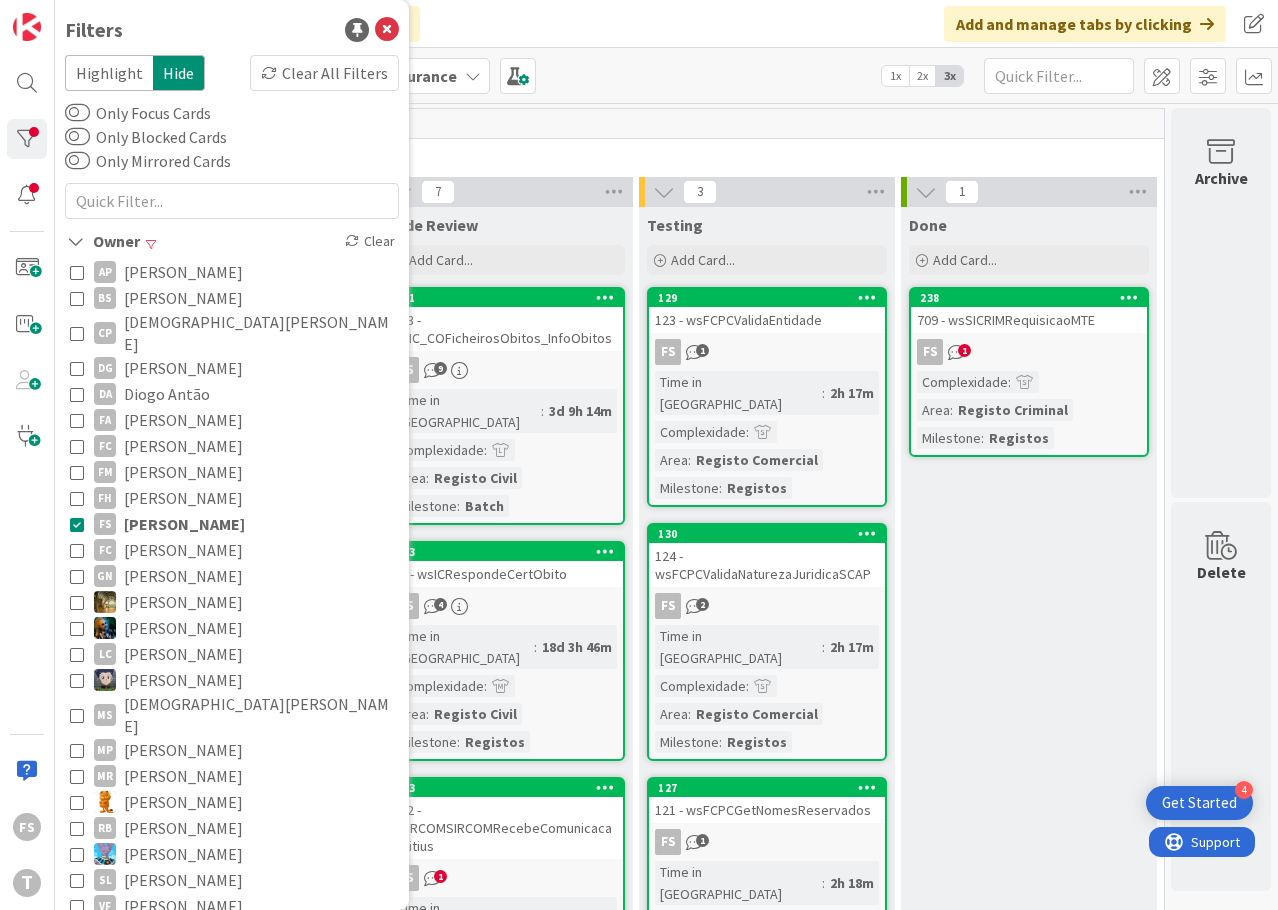 click at bounding box center [77, 298] 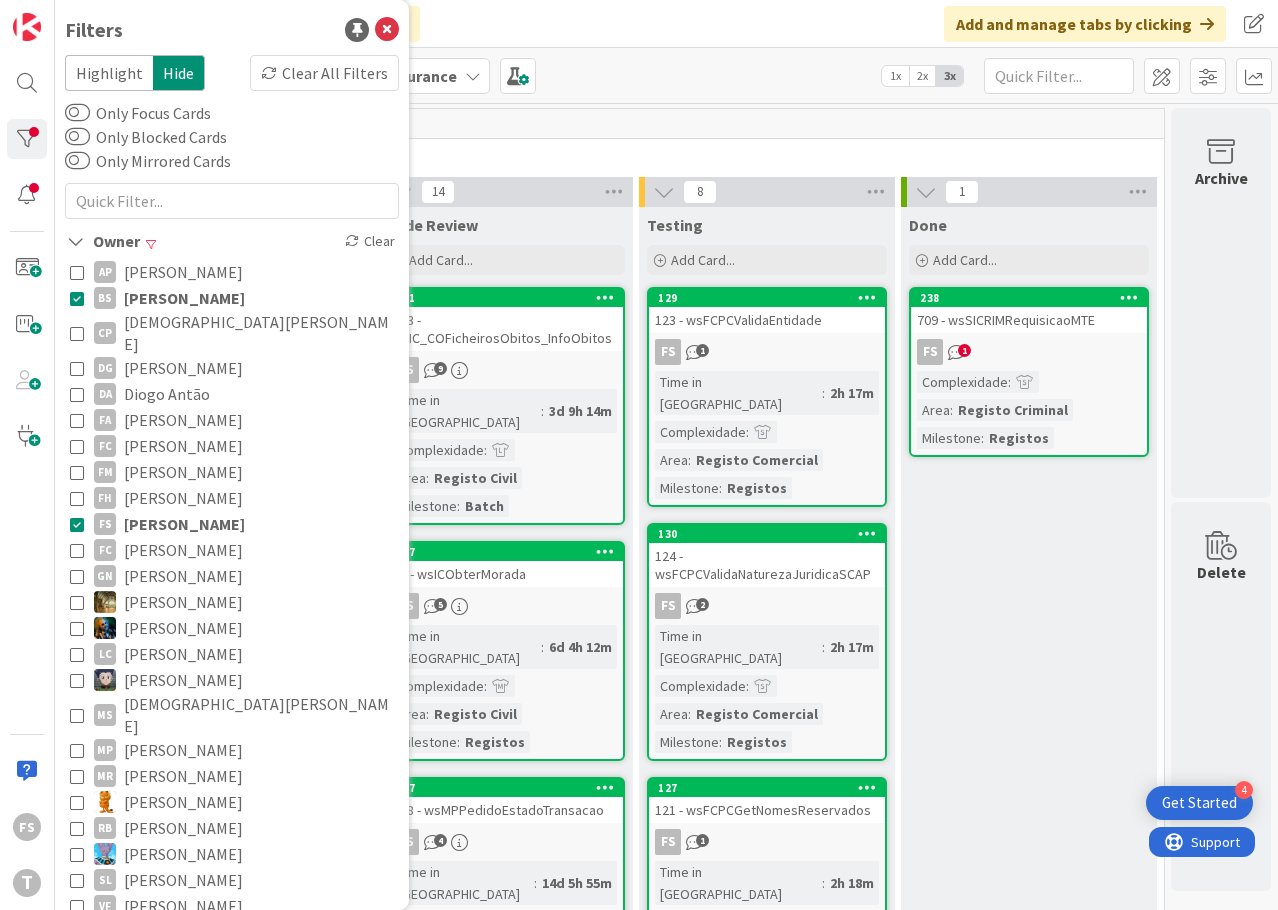 click on "Development" at bounding box center [628, 154] 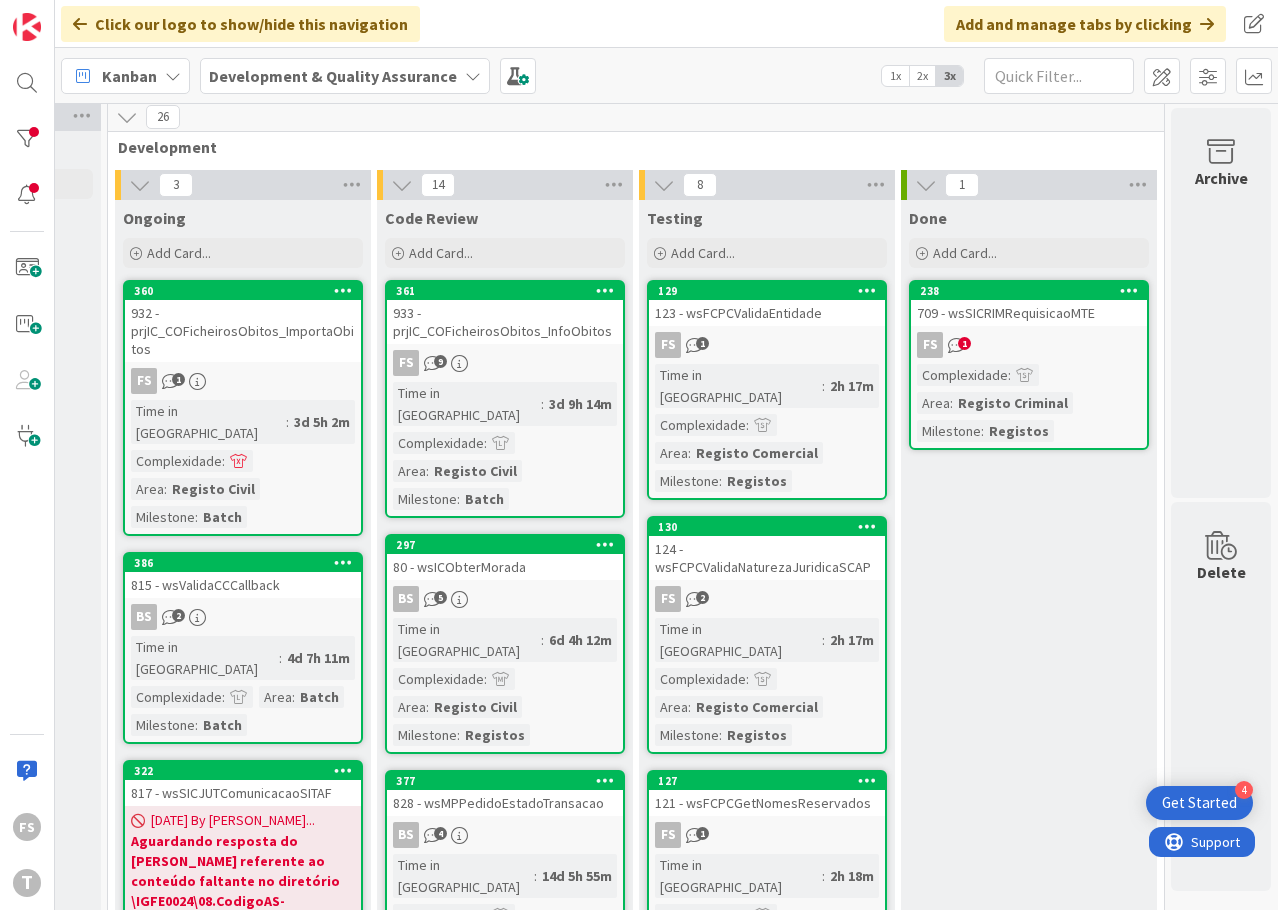 scroll, scrollTop: 0, scrollLeft: 1034, axis: horizontal 